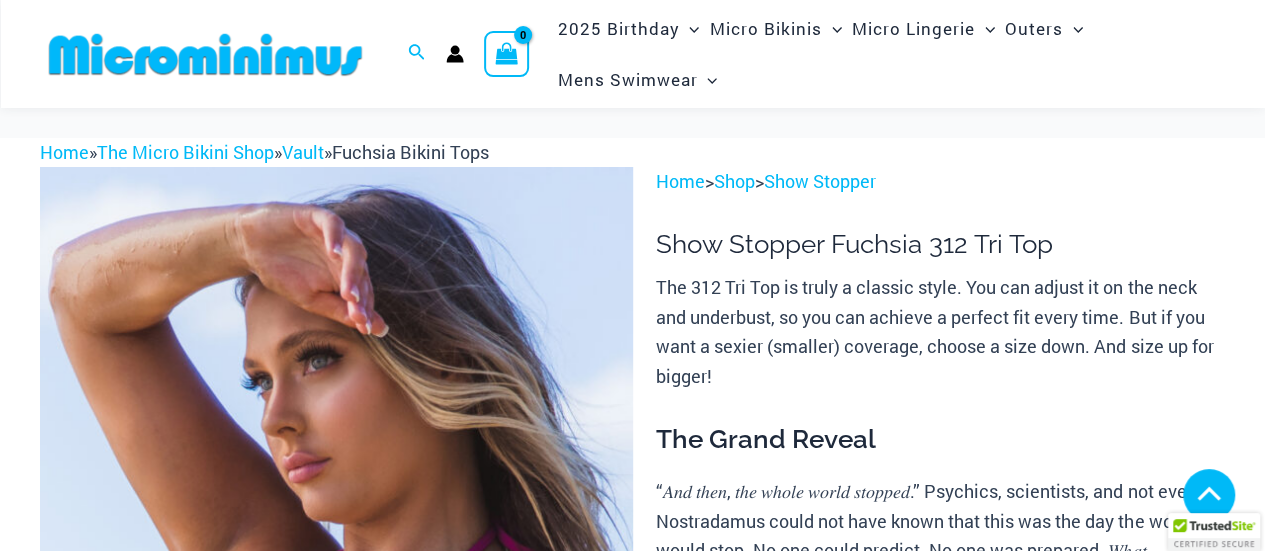 scroll, scrollTop: 930, scrollLeft: 0, axis: vertical 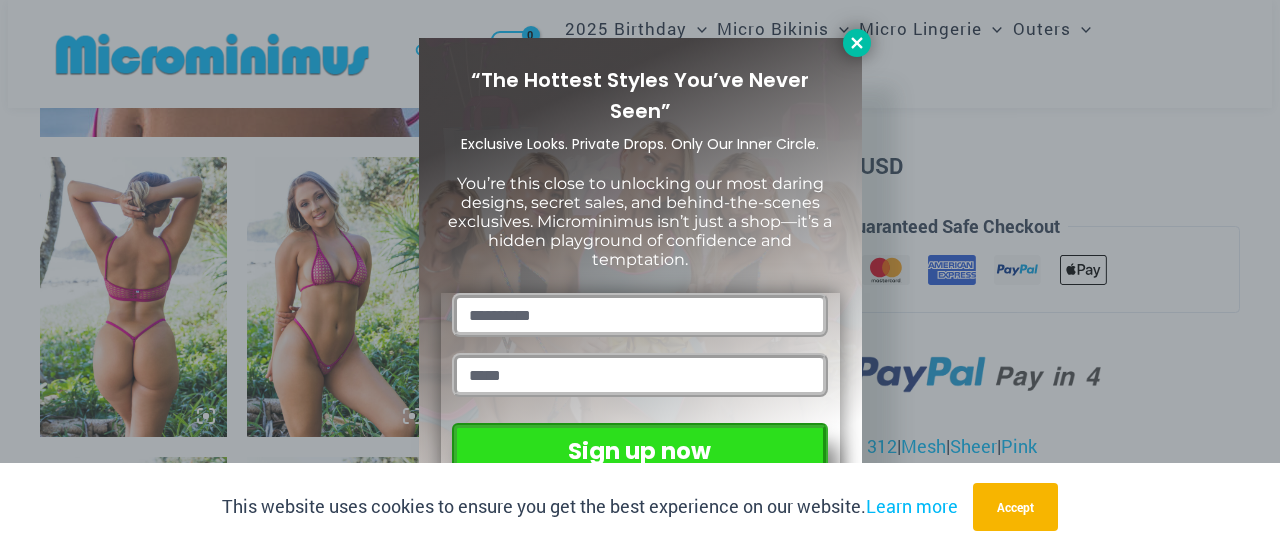click 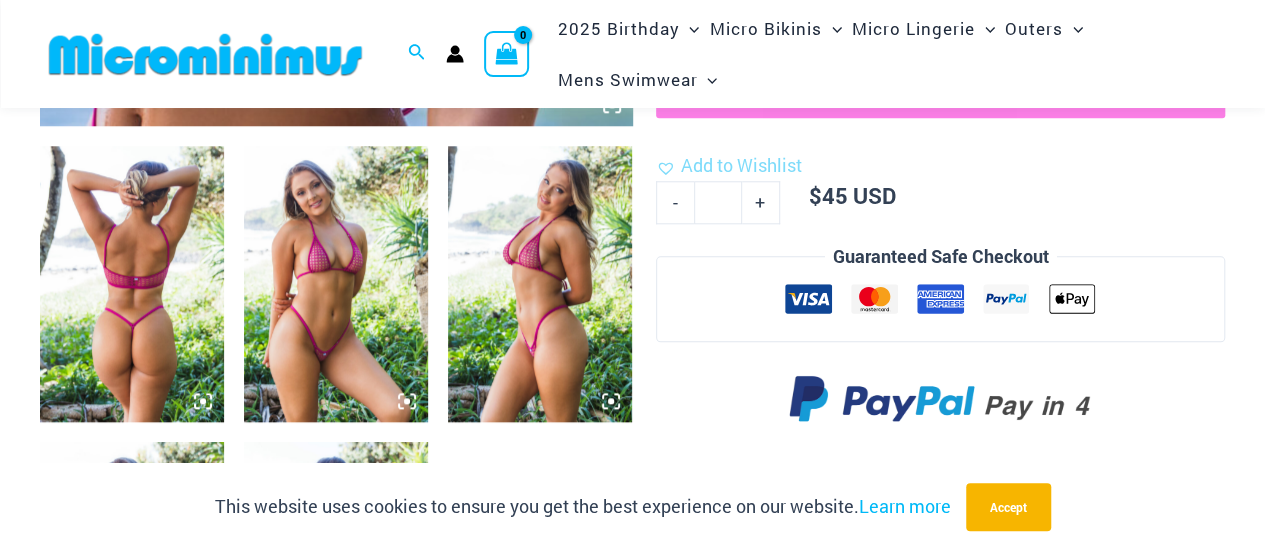click at bounding box center (132, 284) 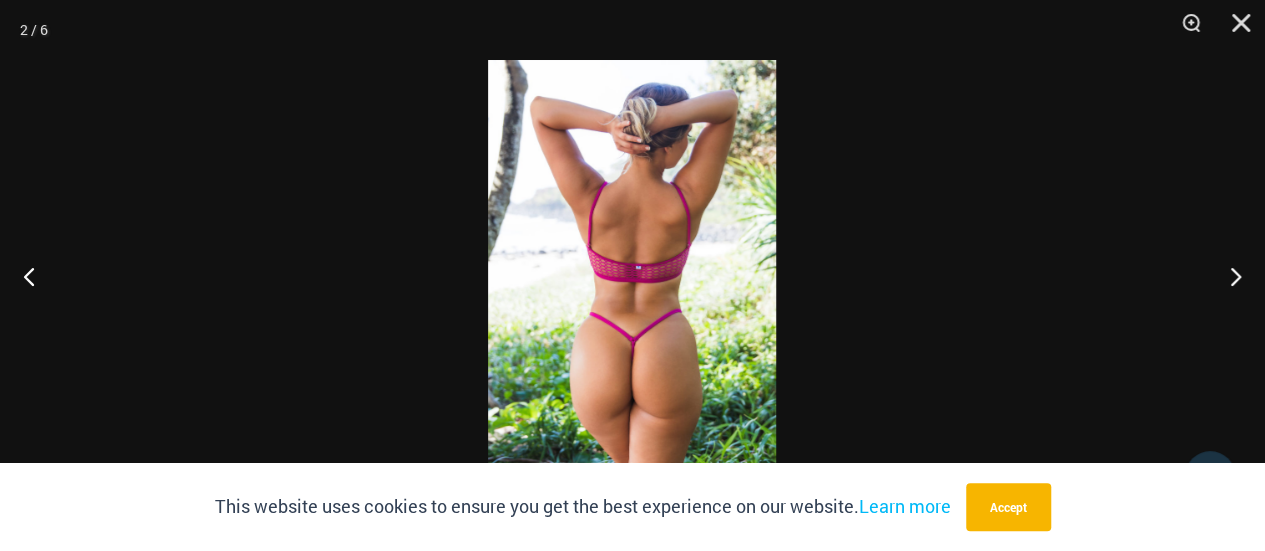 click at bounding box center (632, 275) 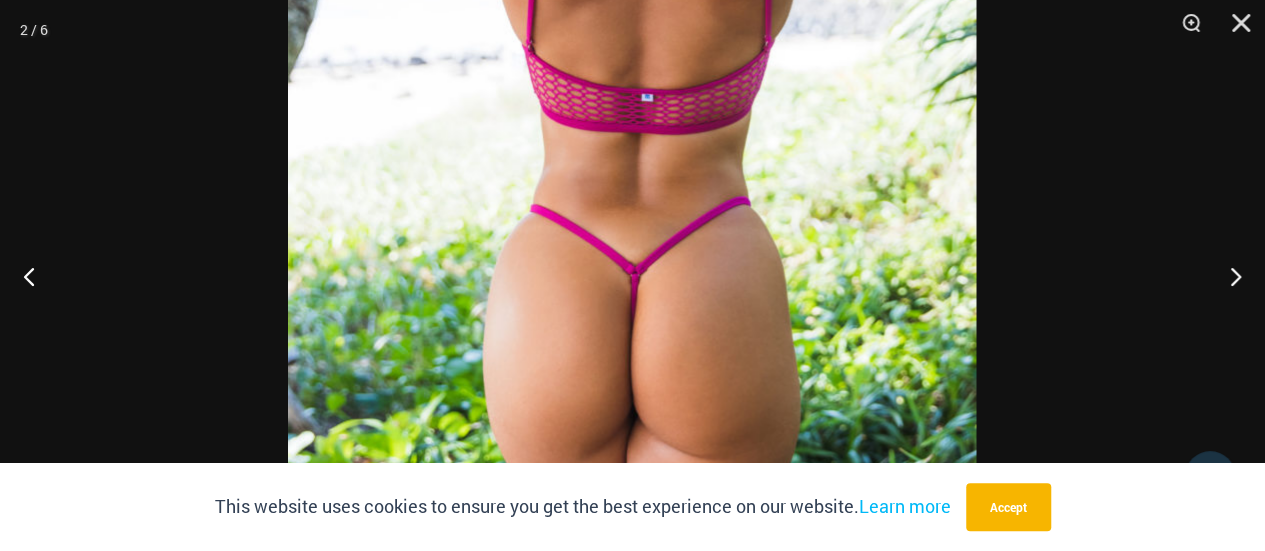 click at bounding box center [632, 117] 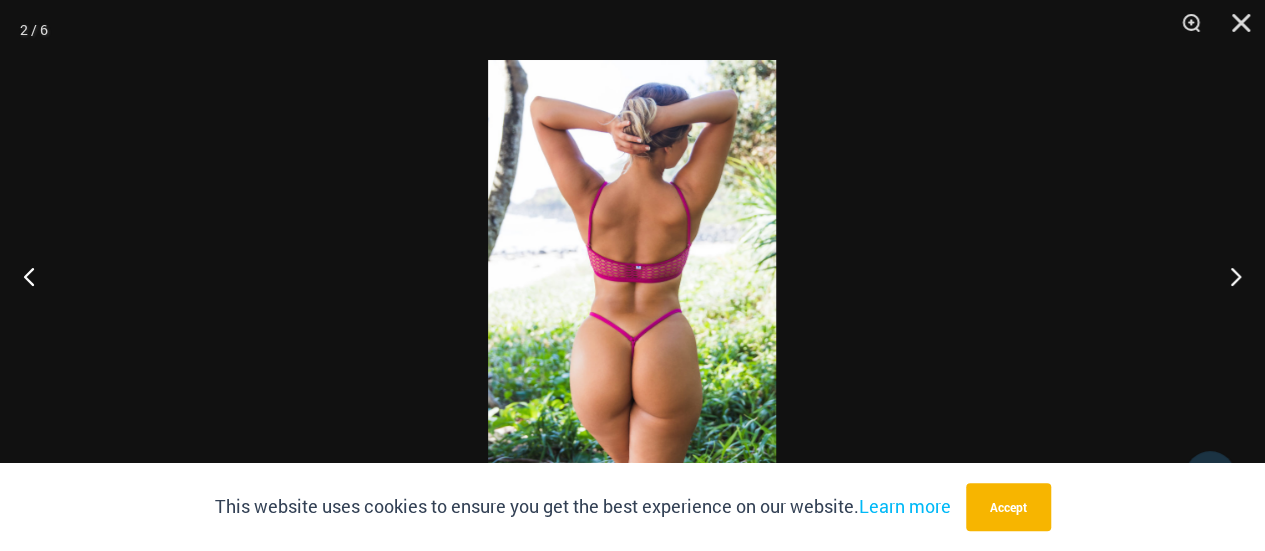 click at bounding box center (632, 275) 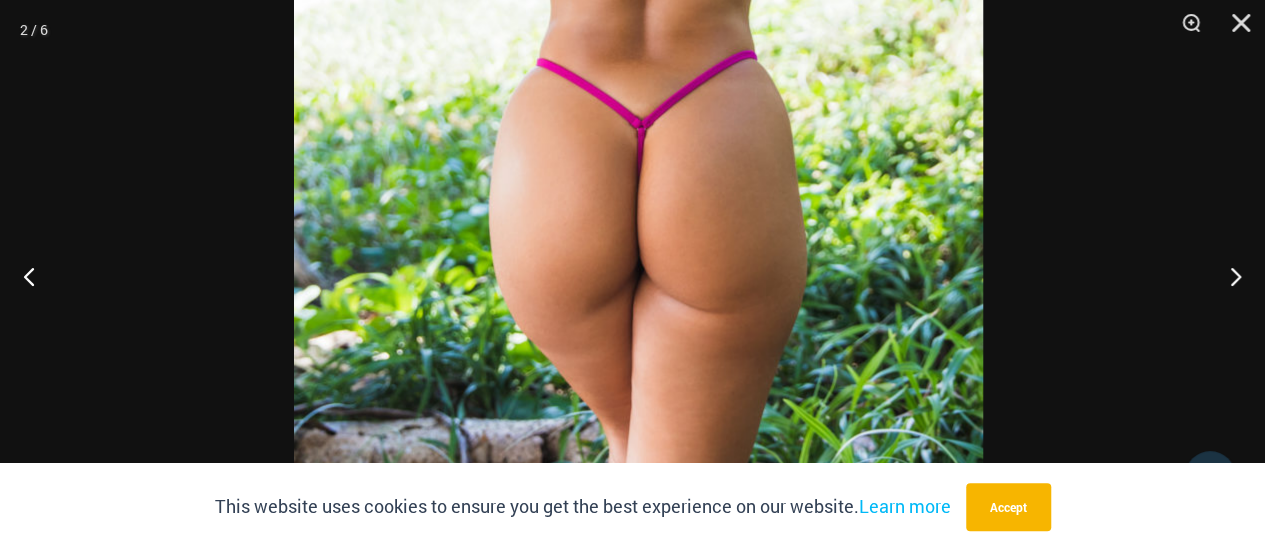 click at bounding box center [638, -29] 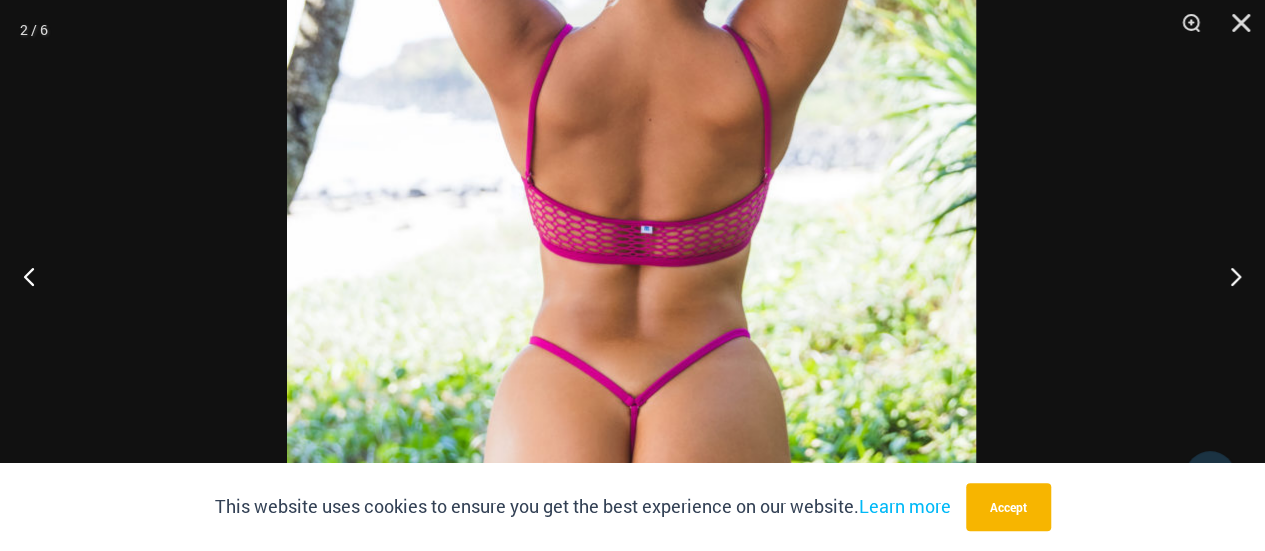 click at bounding box center (631, 249) 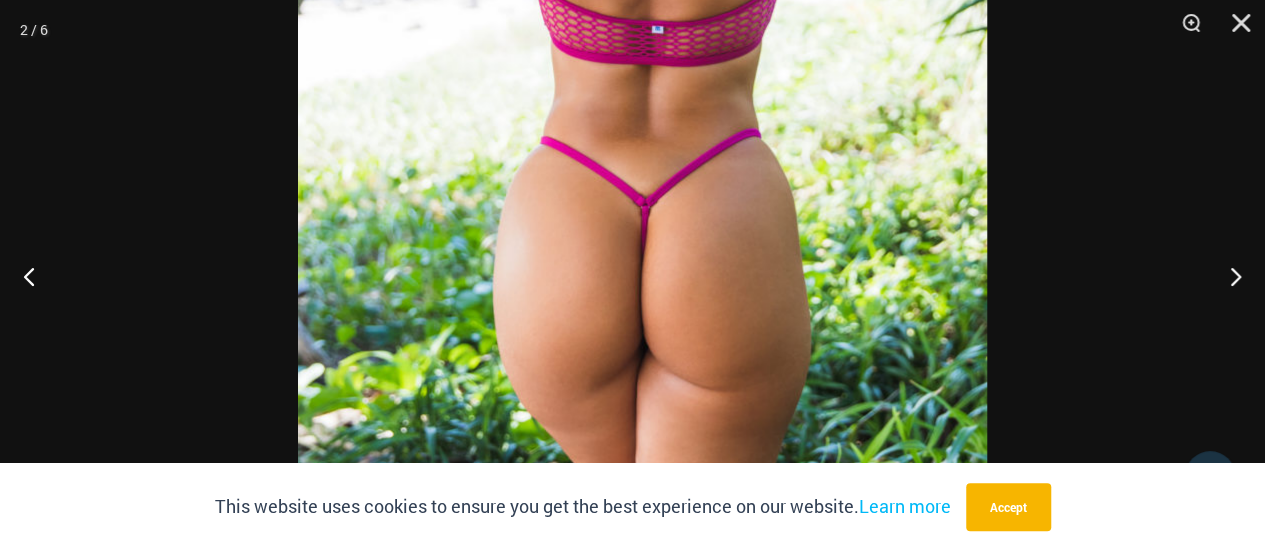 click on "Skip to content
Search for:
Search
Search
No products in the cart.
No products in the cart.
Continue Shopping
2025 Birthday" at bounding box center (632, 3065) 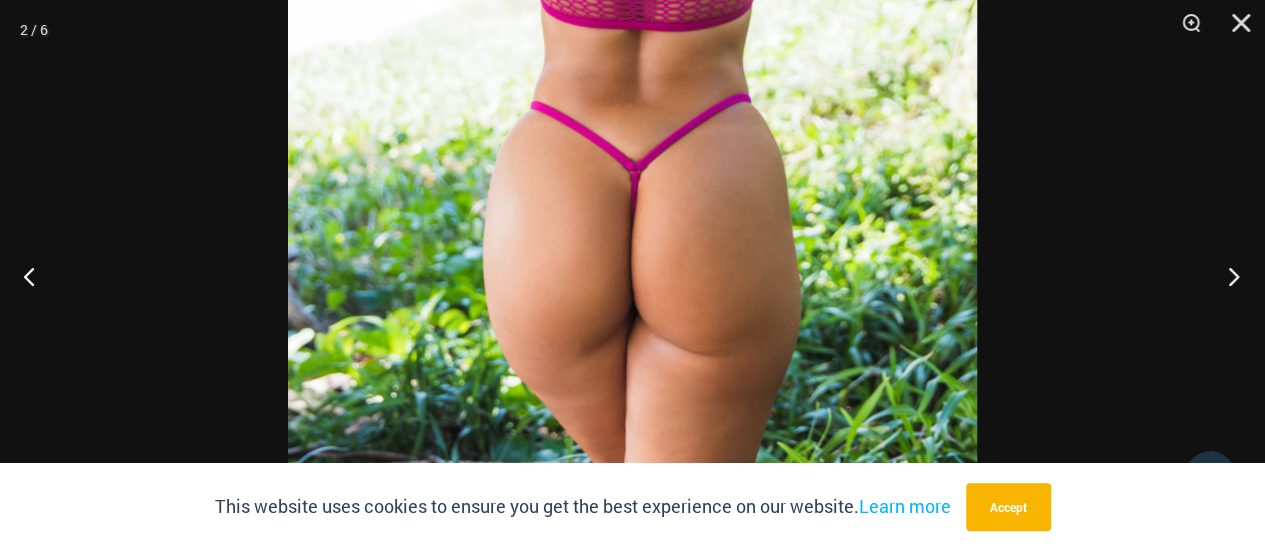 click at bounding box center (1227, 276) 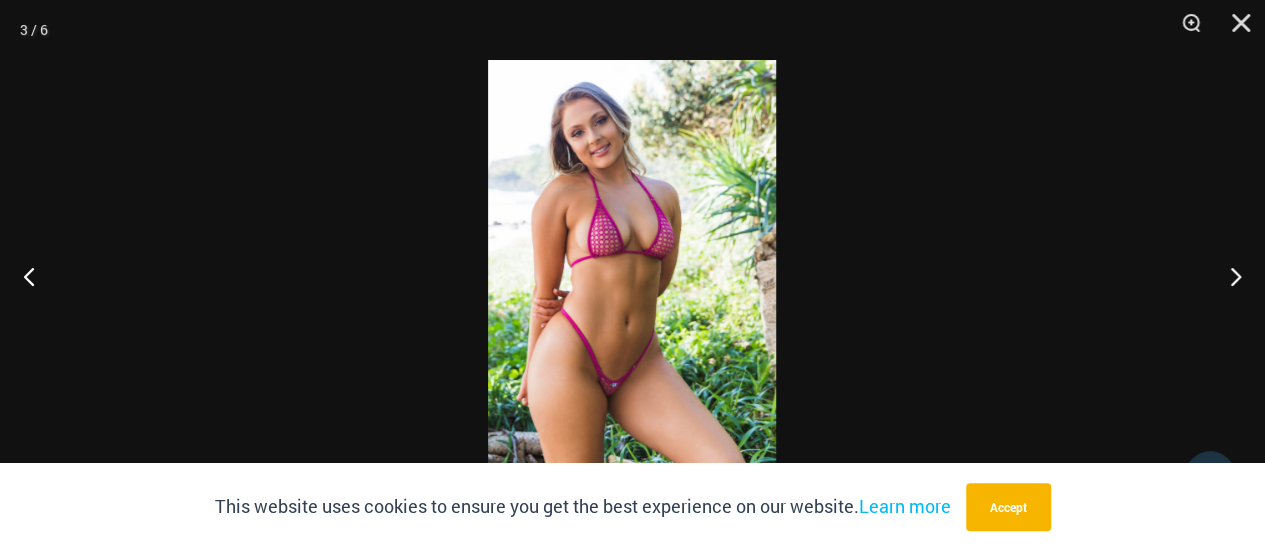 click at bounding box center (632, 275) 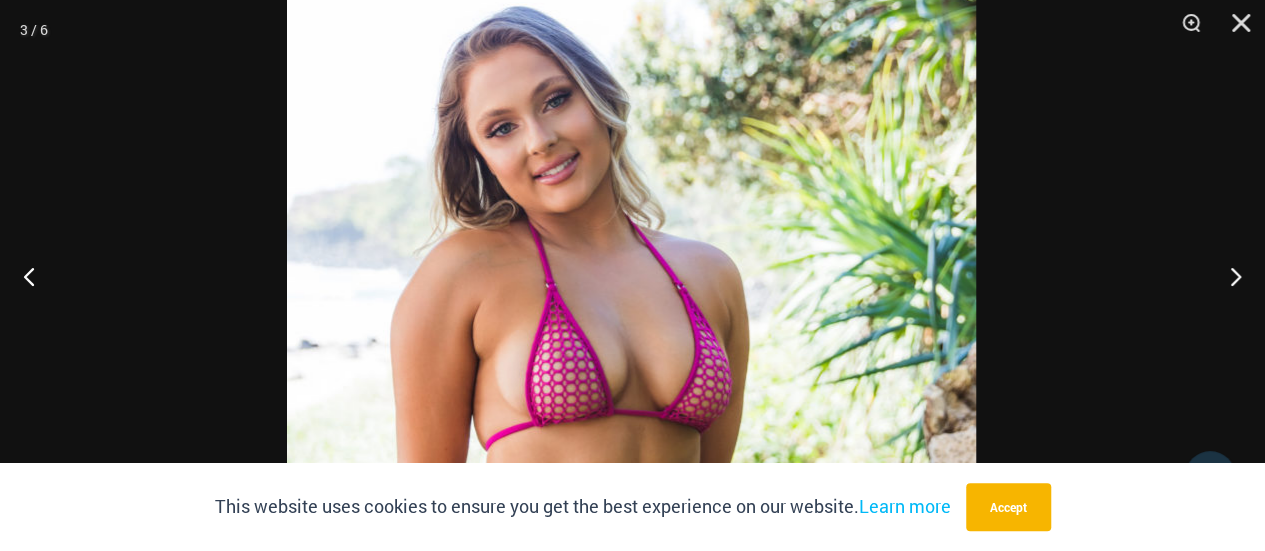 click at bounding box center [631, 469] 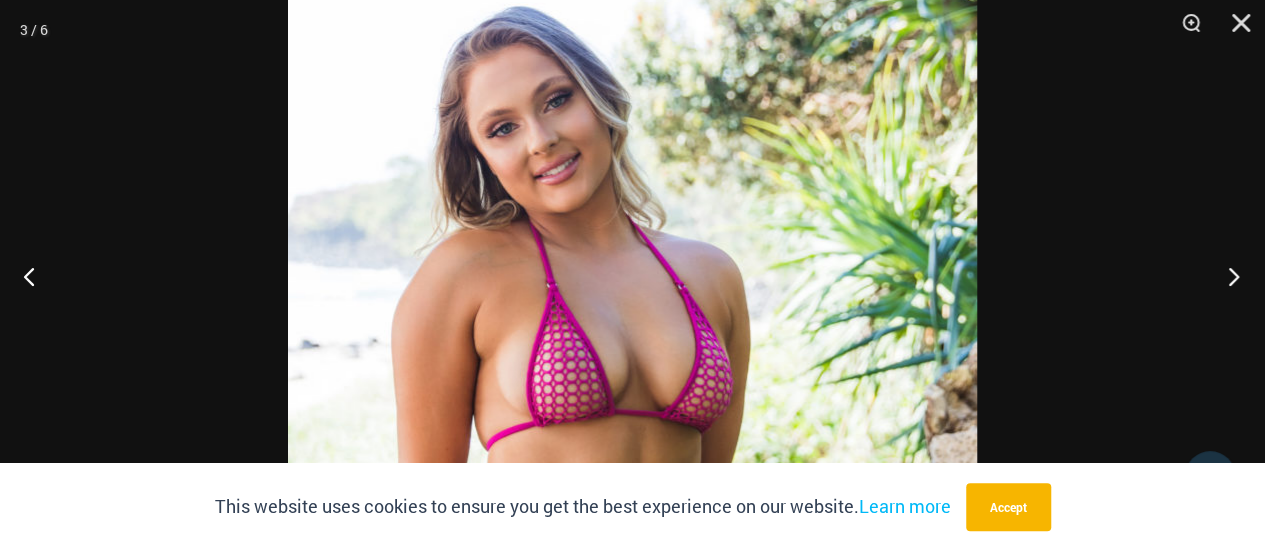 click at bounding box center [1227, 276] 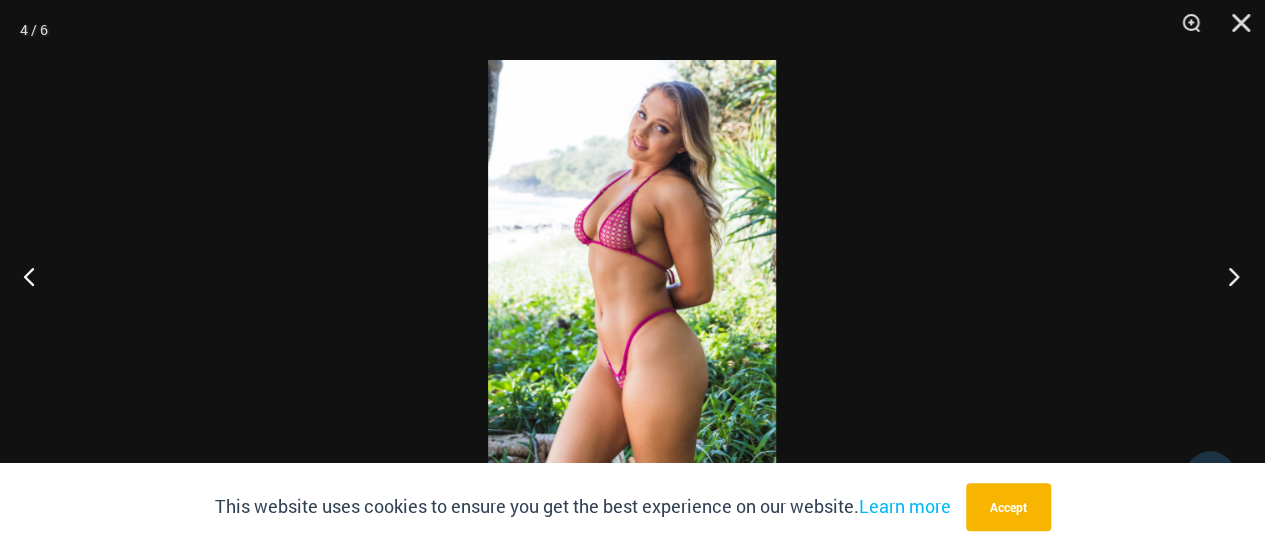 click at bounding box center (1227, 276) 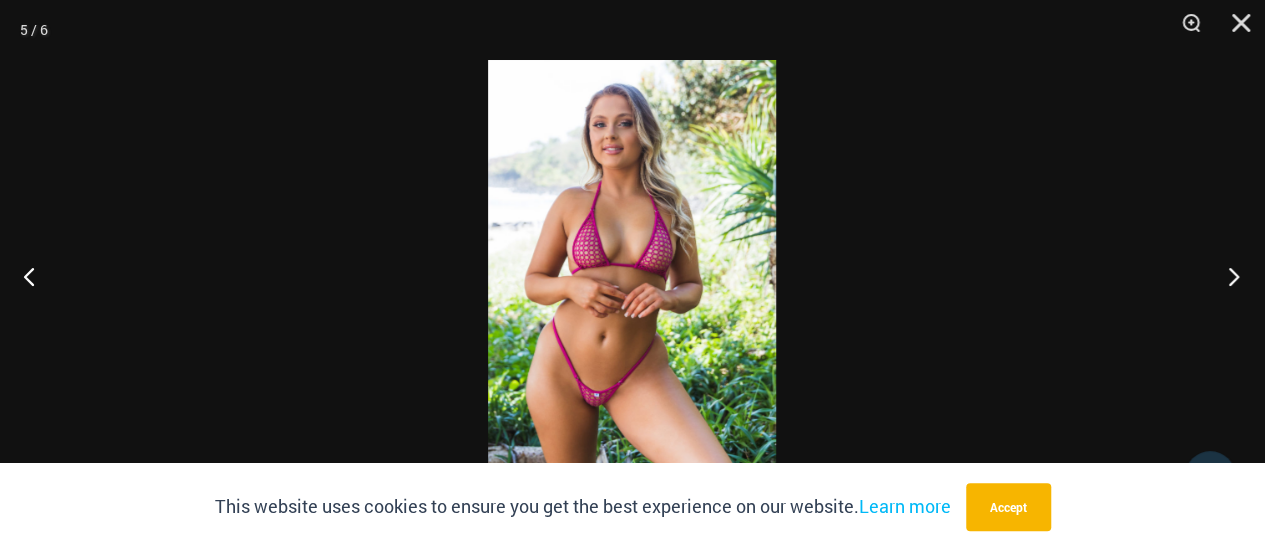 click at bounding box center [1227, 276] 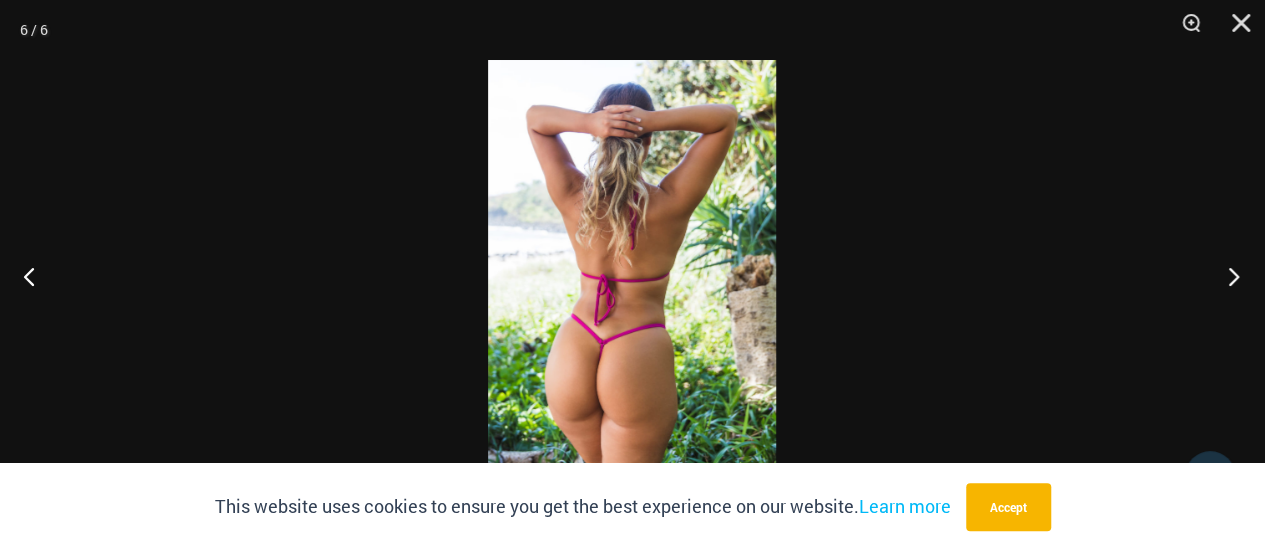 click at bounding box center [1227, 276] 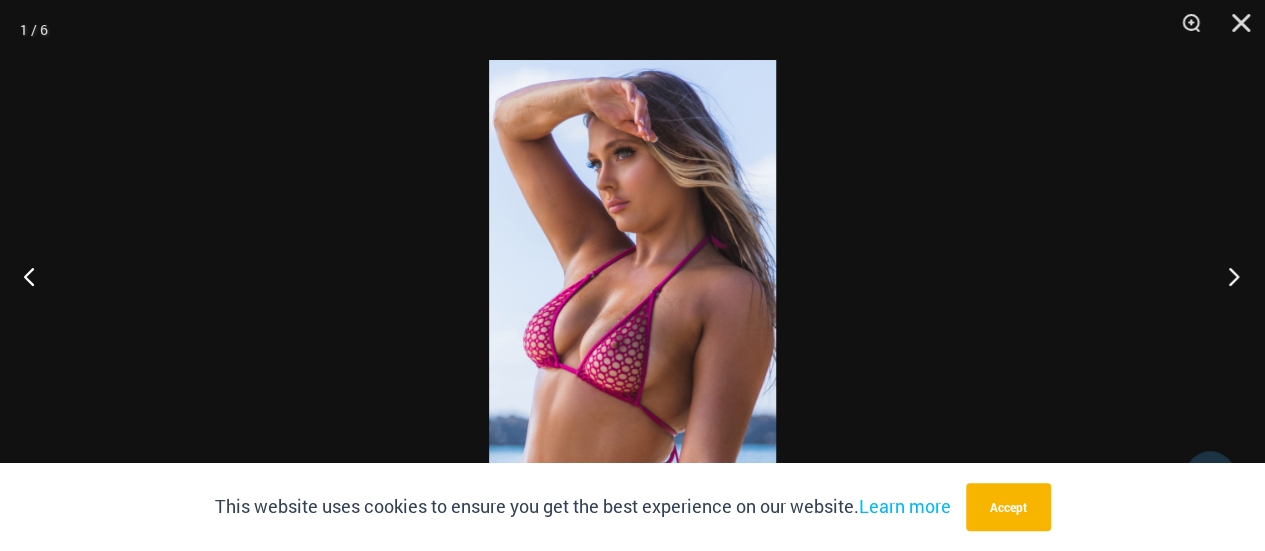 click at bounding box center [1227, 276] 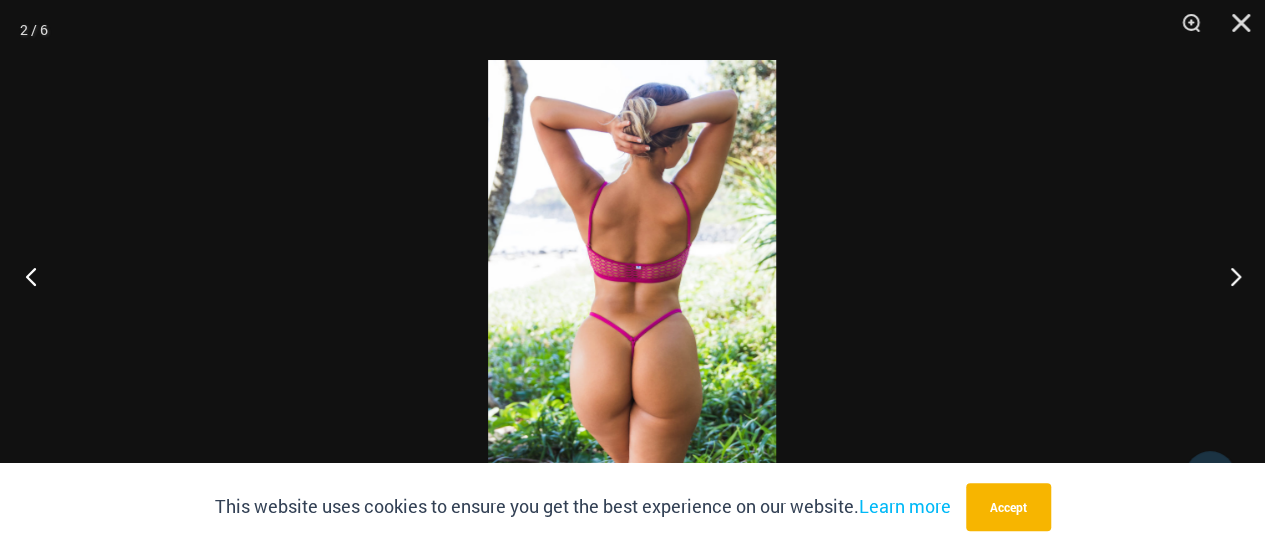 click at bounding box center (37, 276) 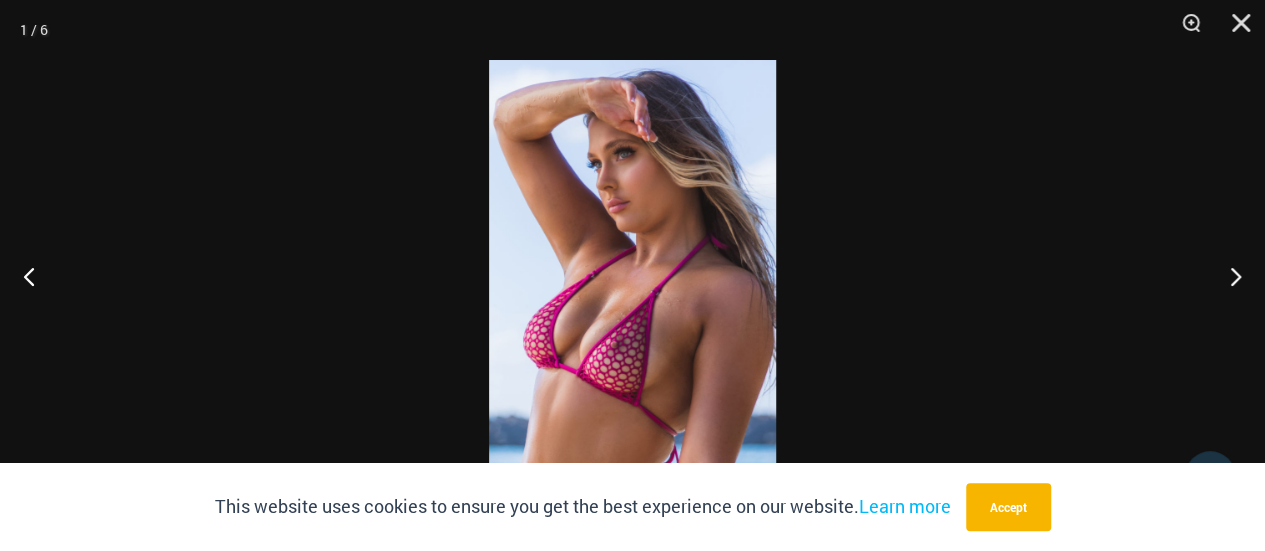 click at bounding box center [632, 275] 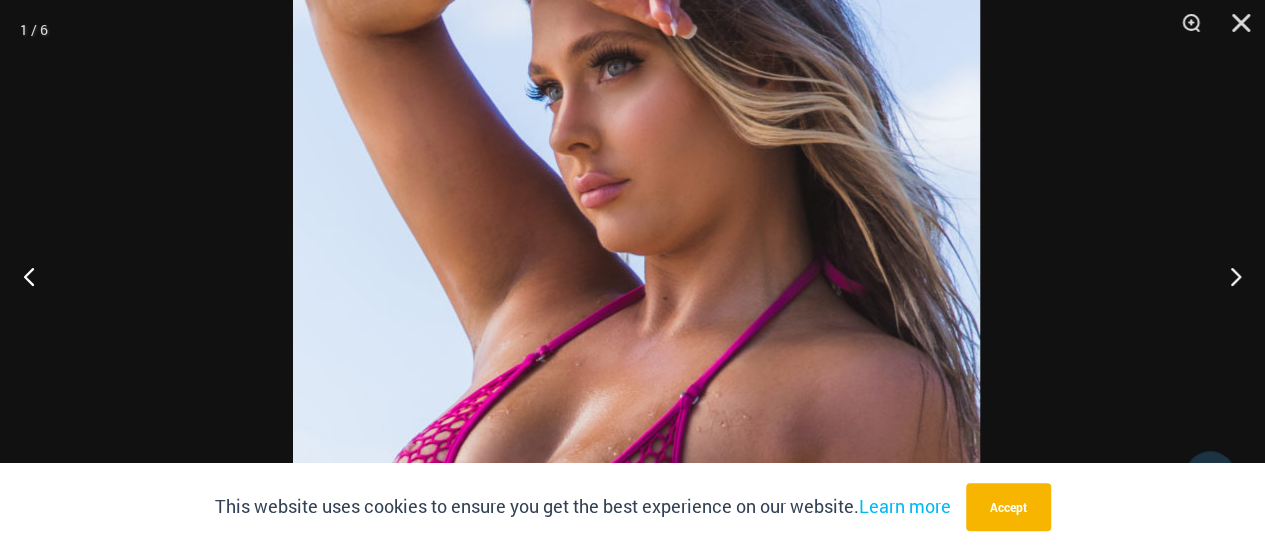 click at bounding box center (636, 357) 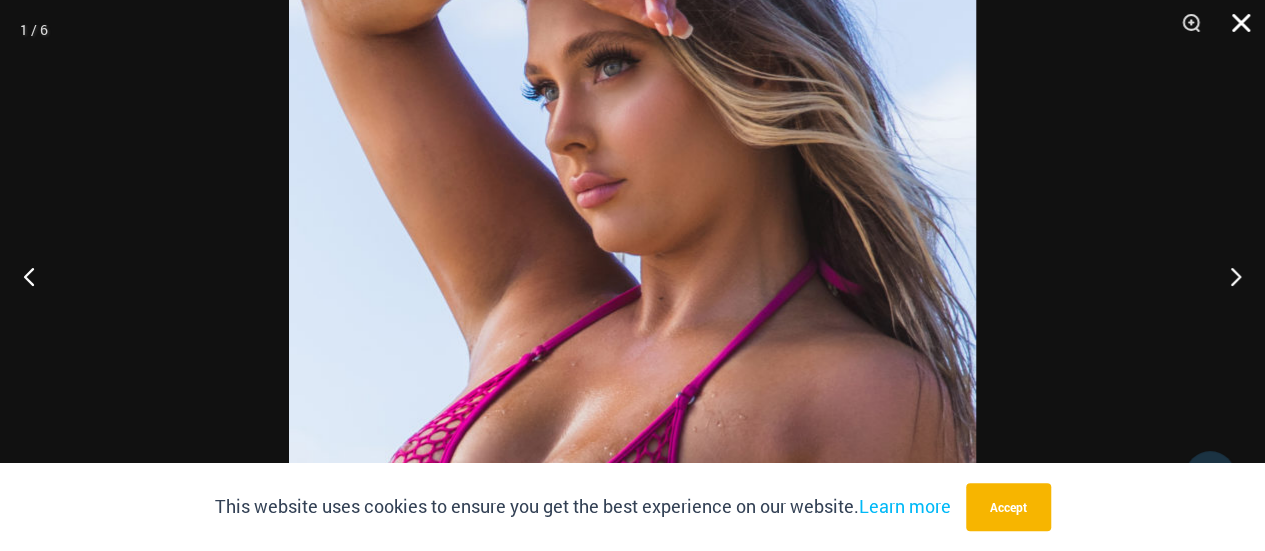 click at bounding box center (1234, 30) 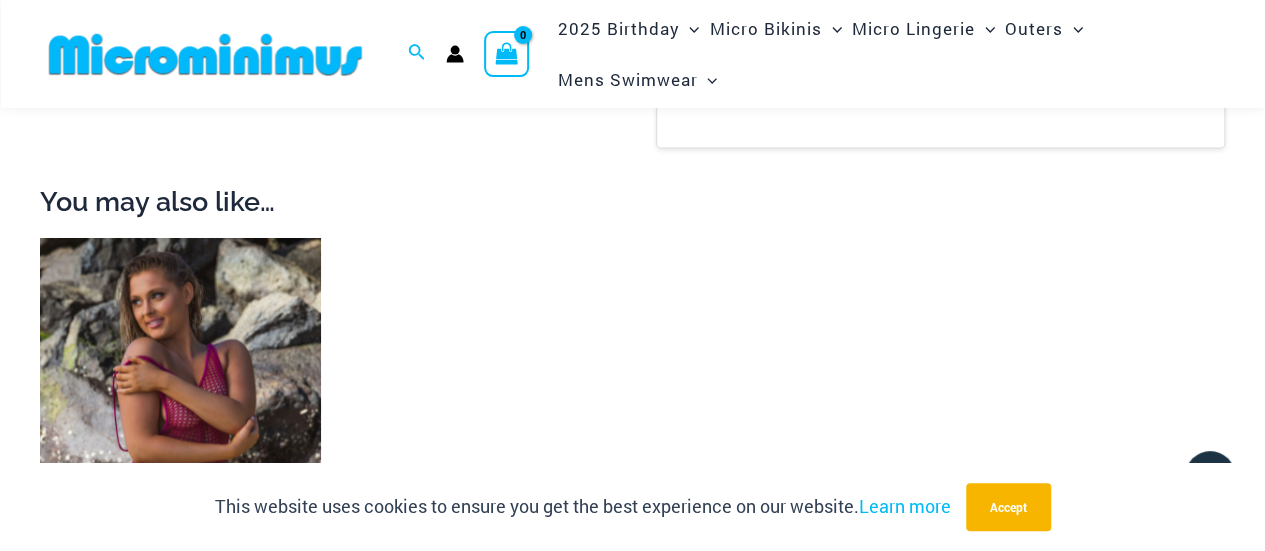 scroll, scrollTop: 1730, scrollLeft: 0, axis: vertical 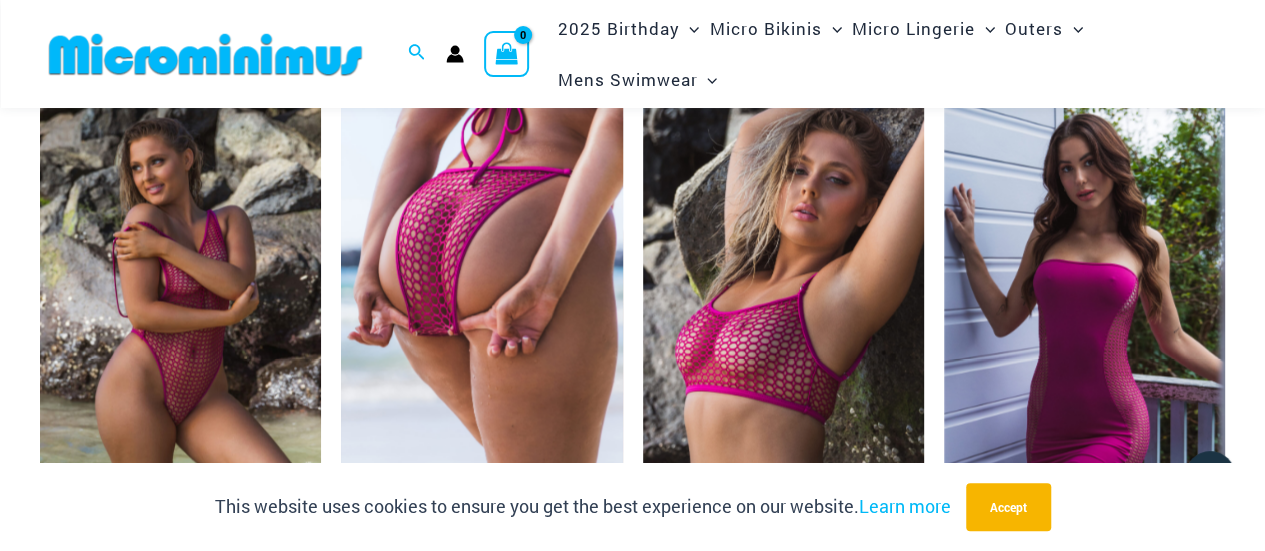click at bounding box center (481, 315) 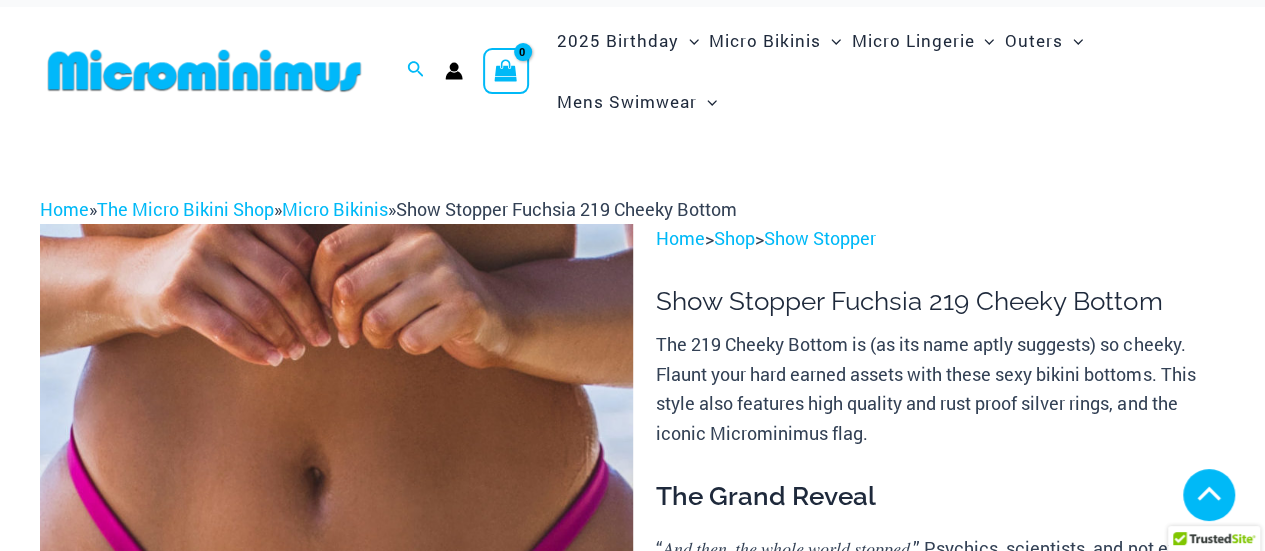 scroll, scrollTop: 374, scrollLeft: 0, axis: vertical 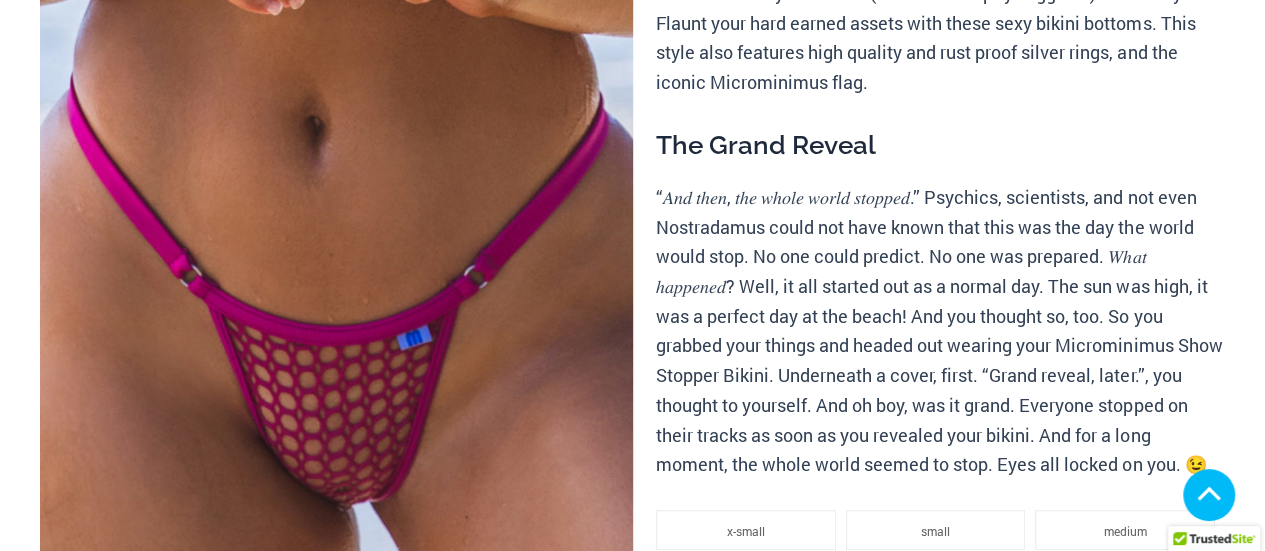 select 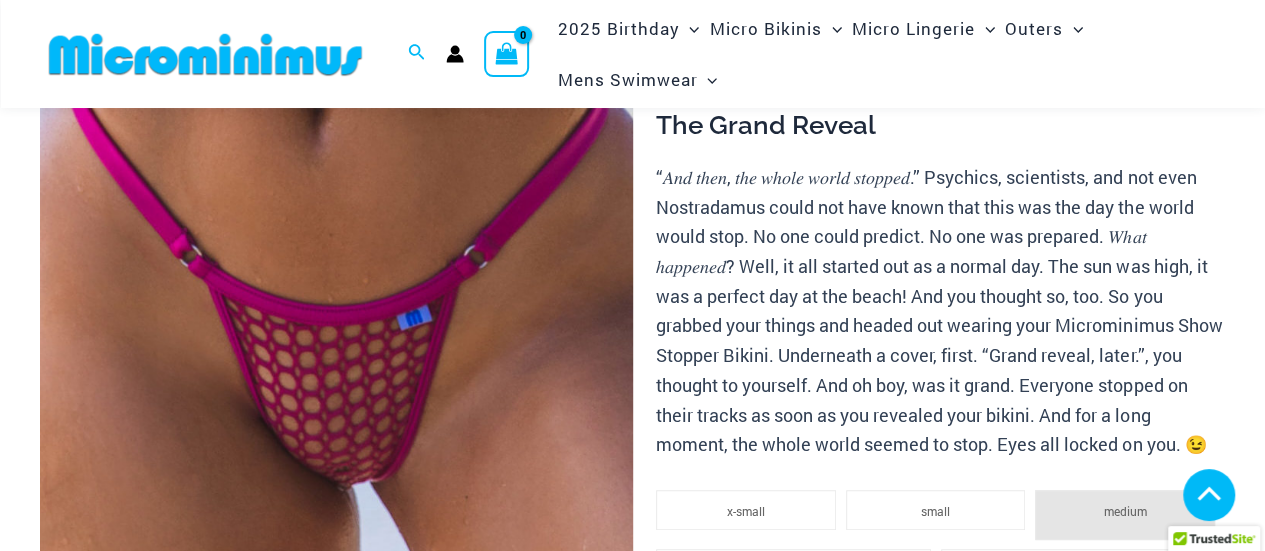 scroll, scrollTop: 800, scrollLeft: 0, axis: vertical 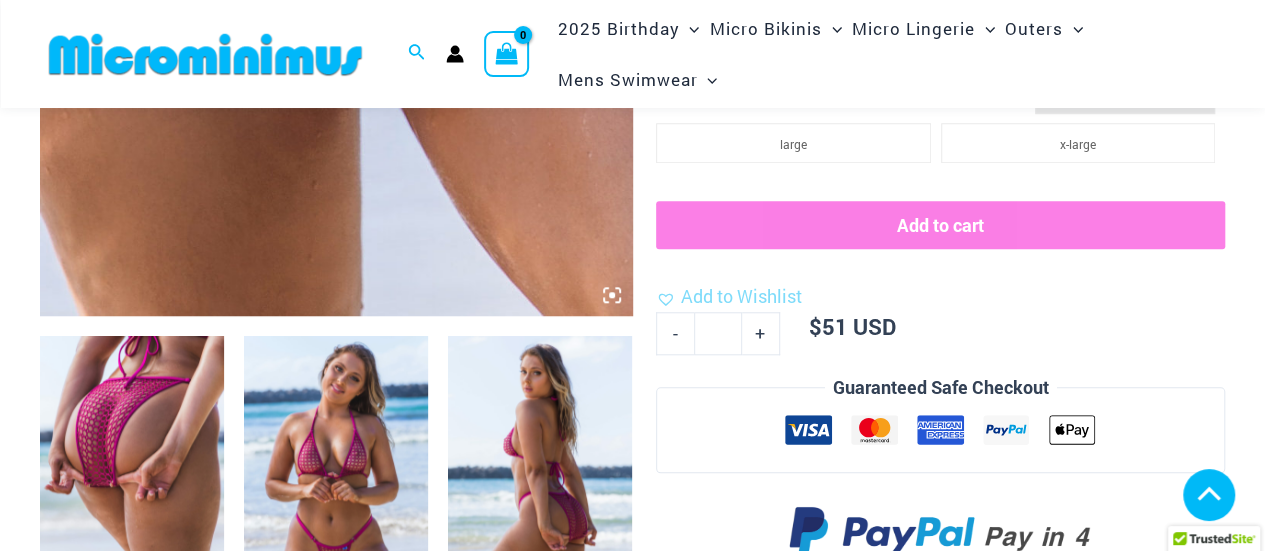 click at bounding box center (132, 474) 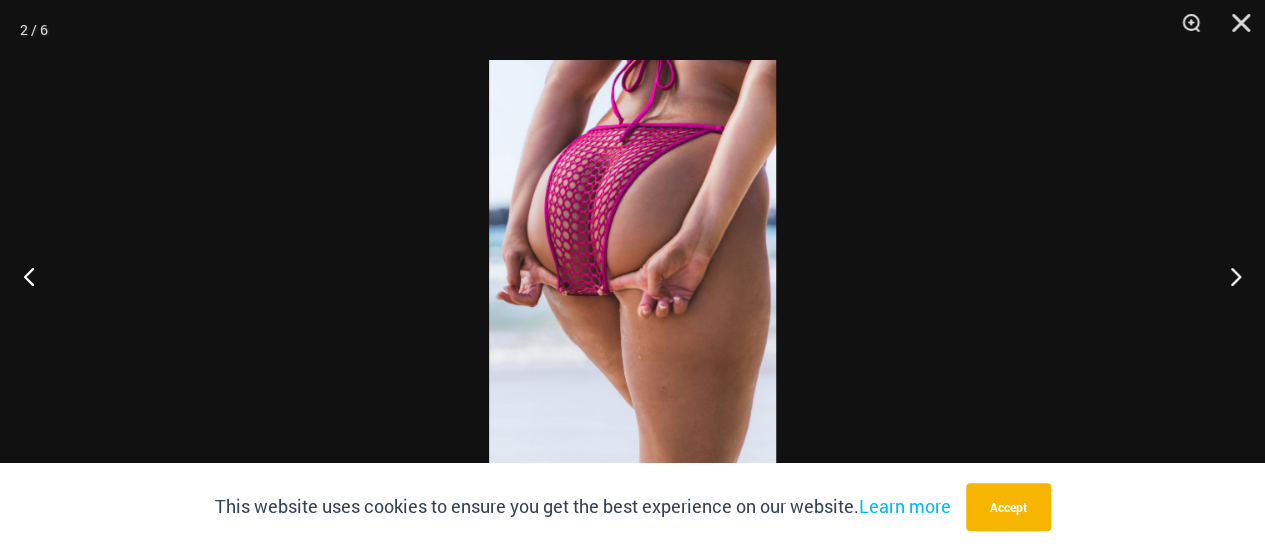 click at bounding box center [632, 275] 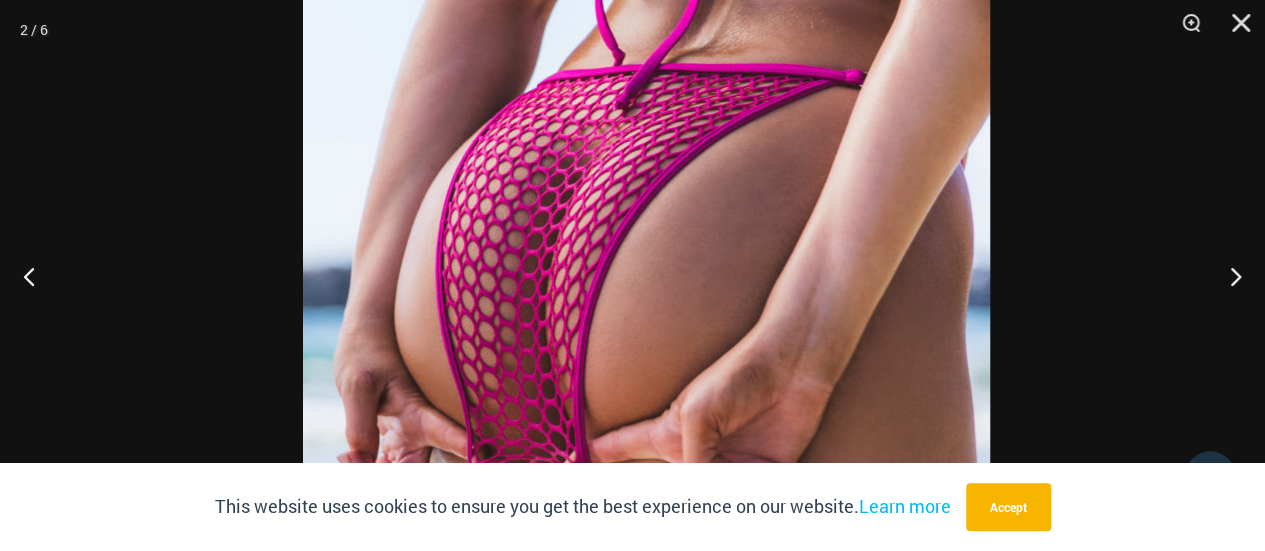click at bounding box center (646, 428) 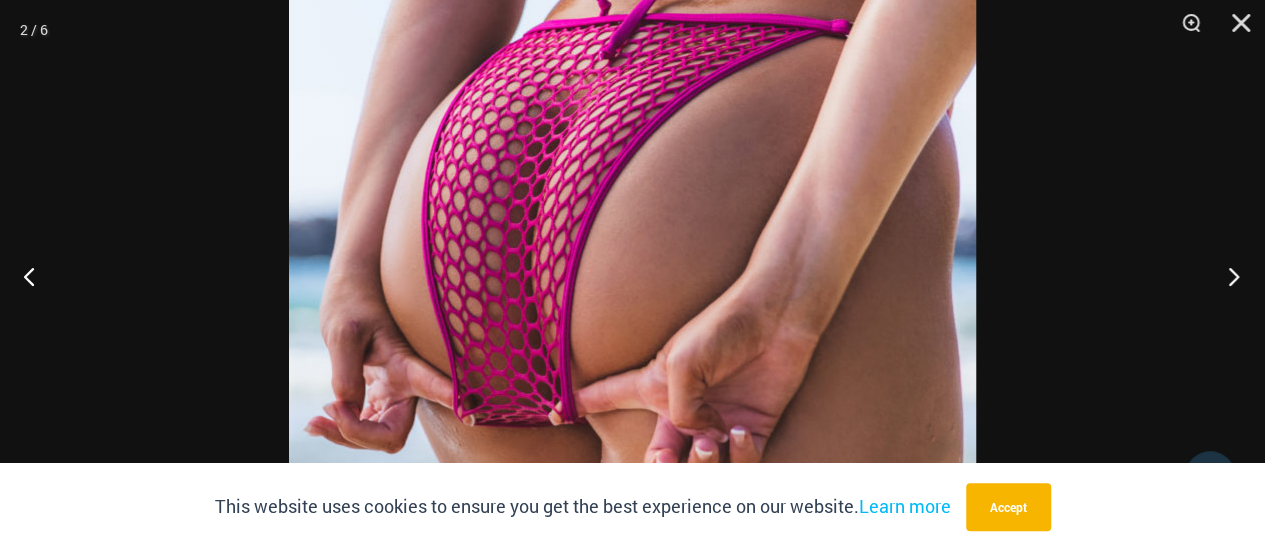 click at bounding box center (1227, 276) 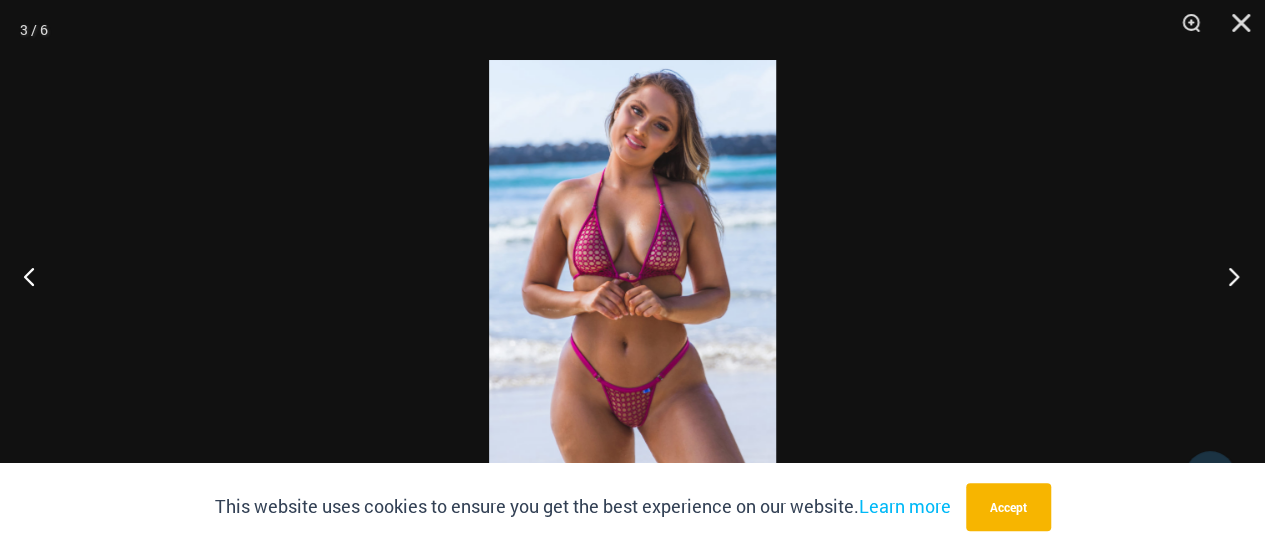 click at bounding box center (1227, 276) 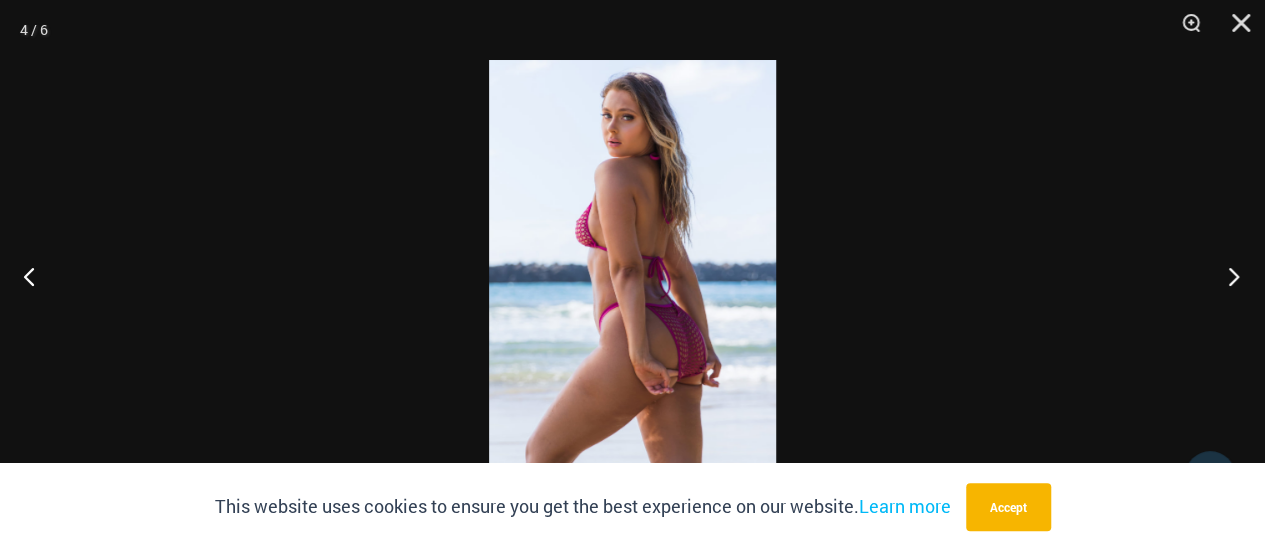 click at bounding box center (1227, 276) 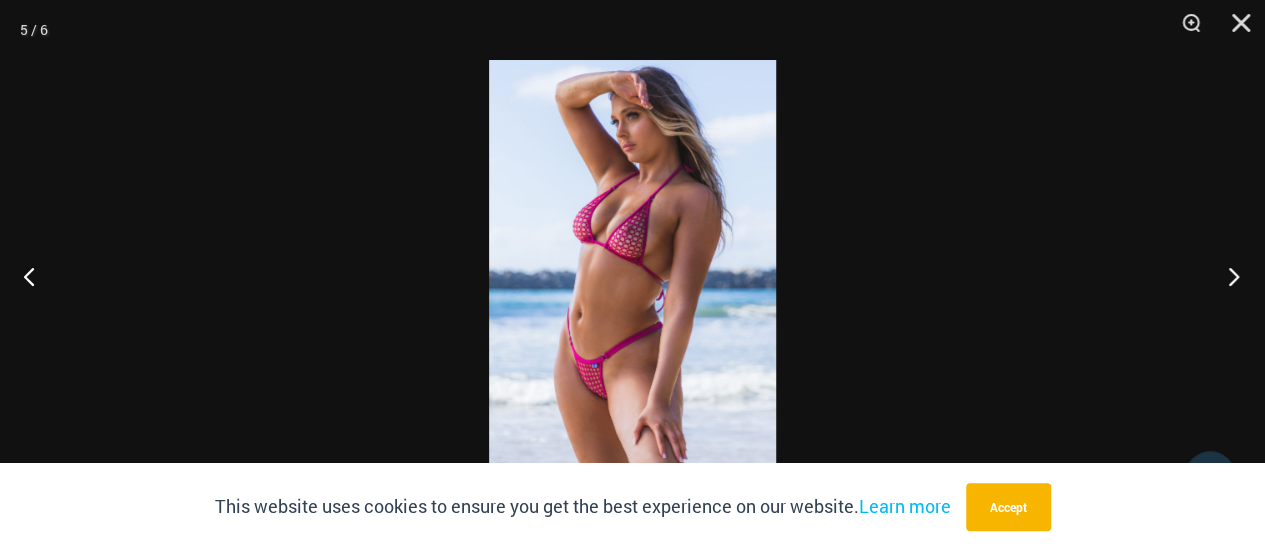 click at bounding box center [1227, 276] 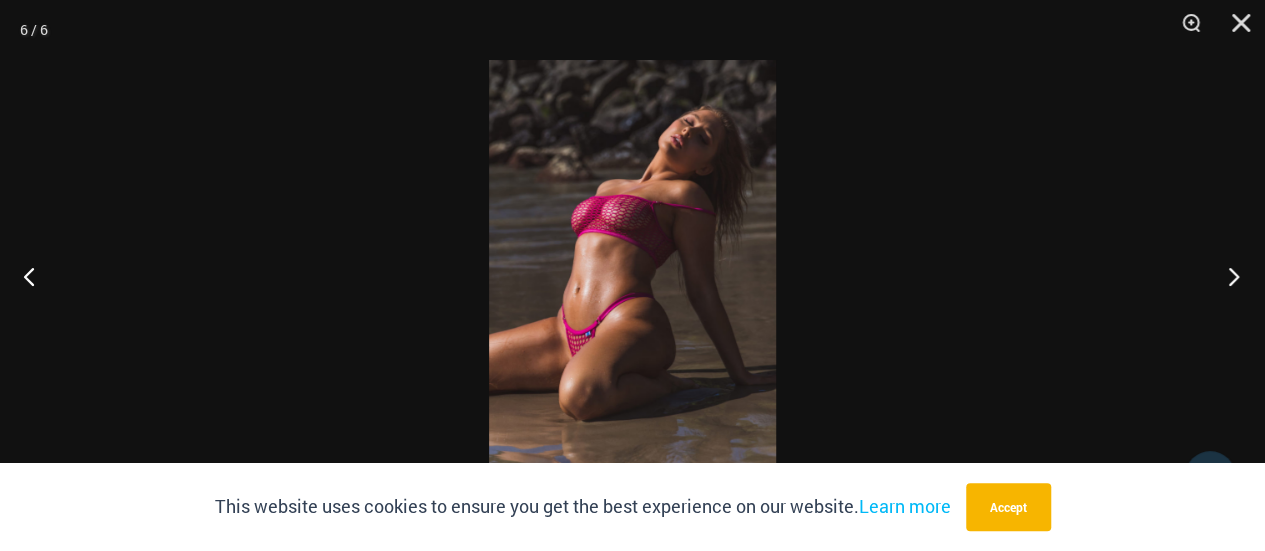 click at bounding box center [1227, 276] 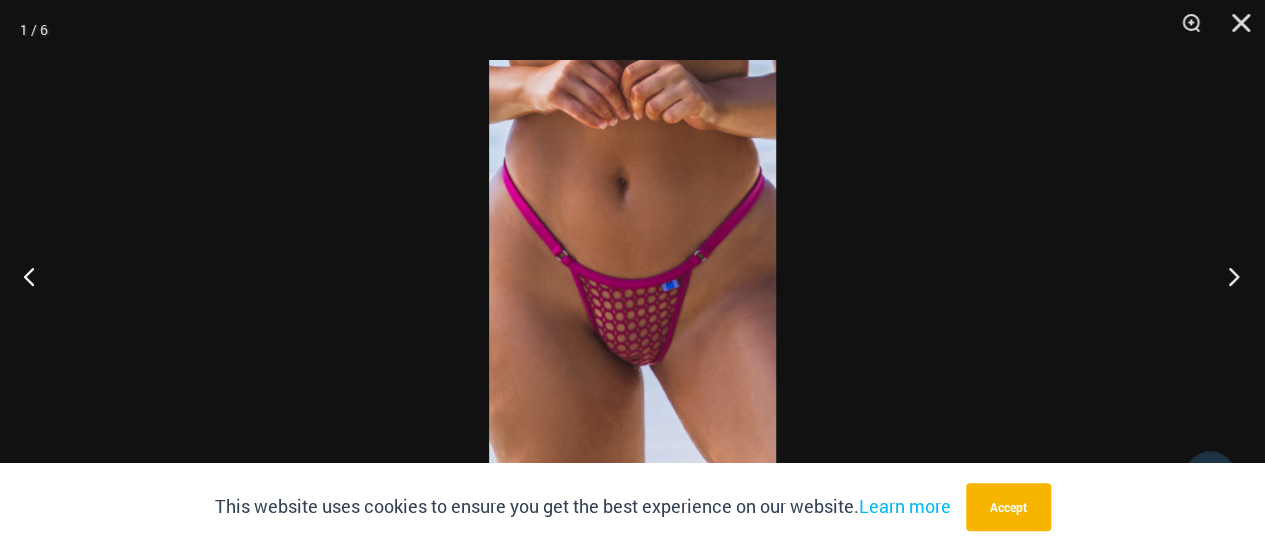 click at bounding box center [1227, 276] 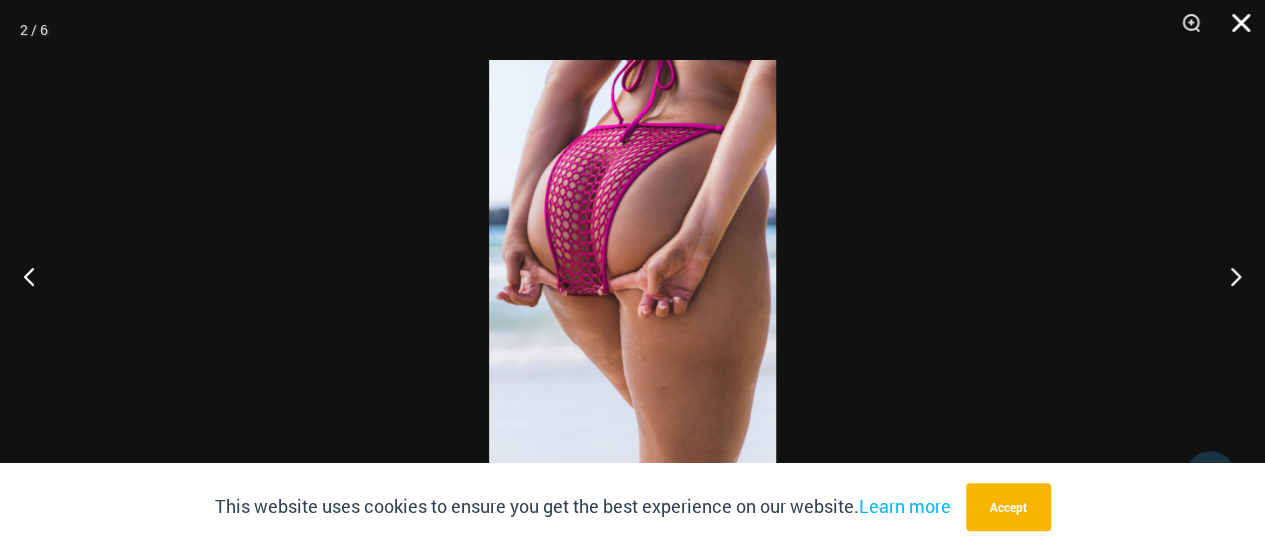 click at bounding box center (1234, 30) 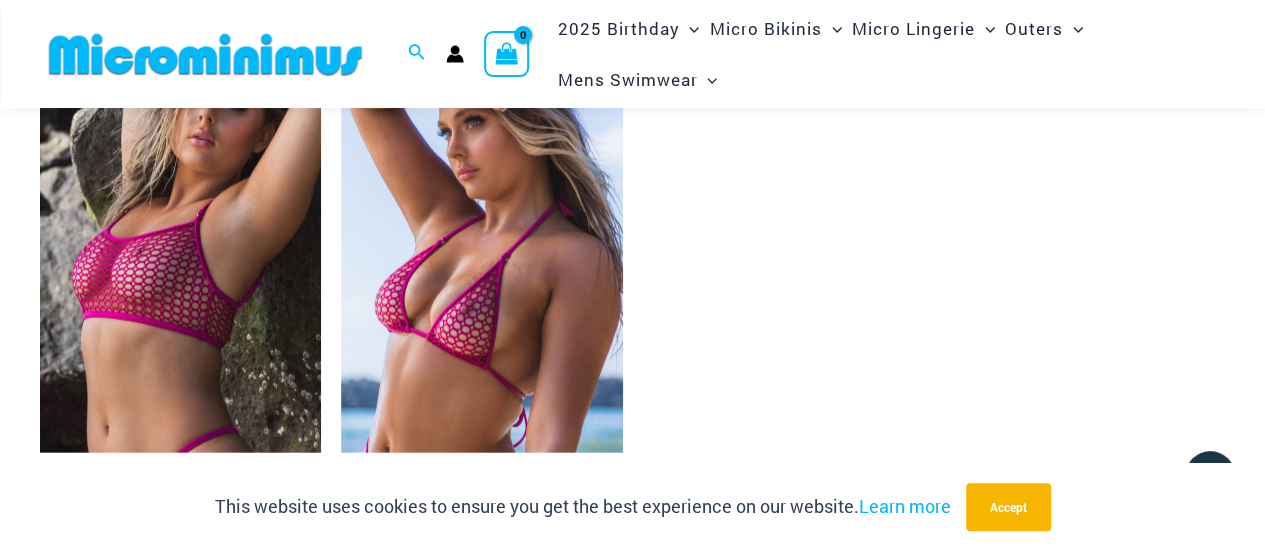 scroll, scrollTop: 2533, scrollLeft: 0, axis: vertical 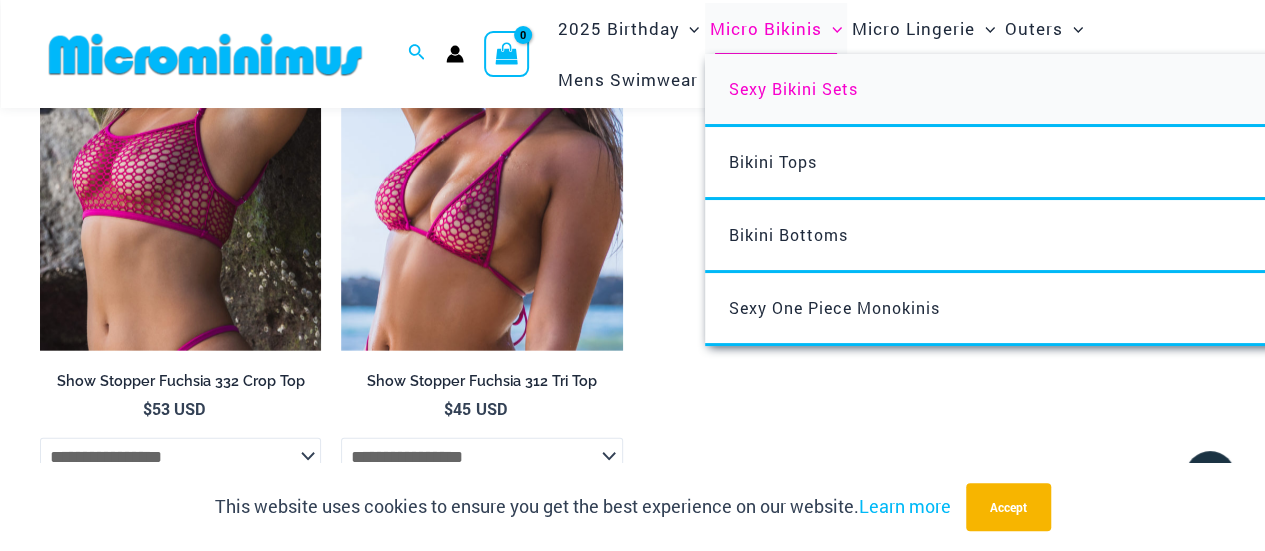 click on "Sexy Bikini Sets" at bounding box center [792, 88] 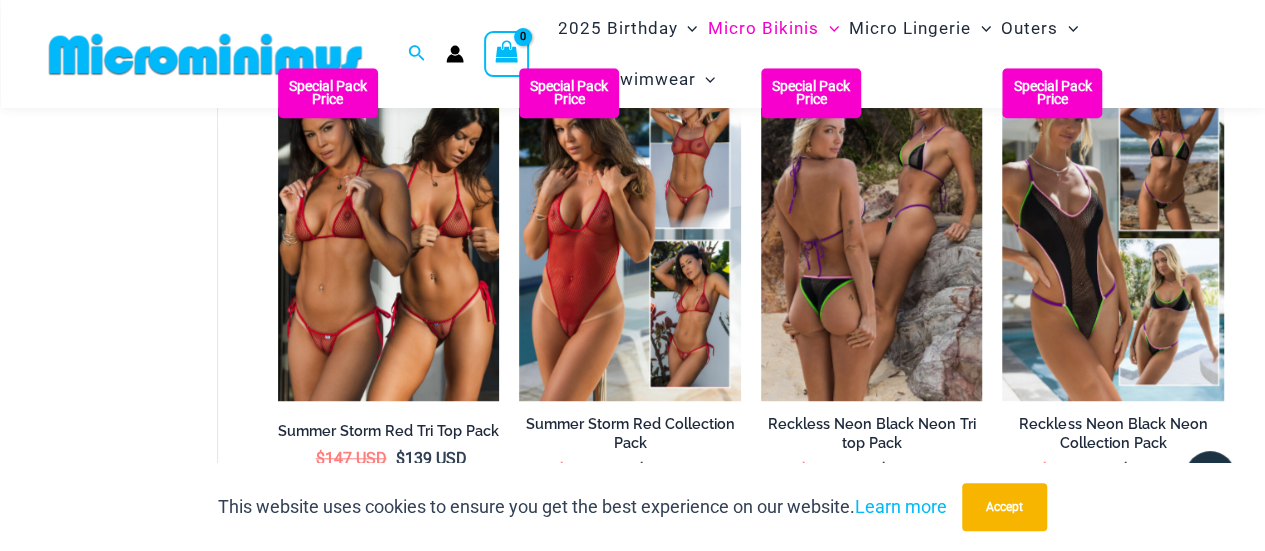 scroll, scrollTop: 654, scrollLeft: 0, axis: vertical 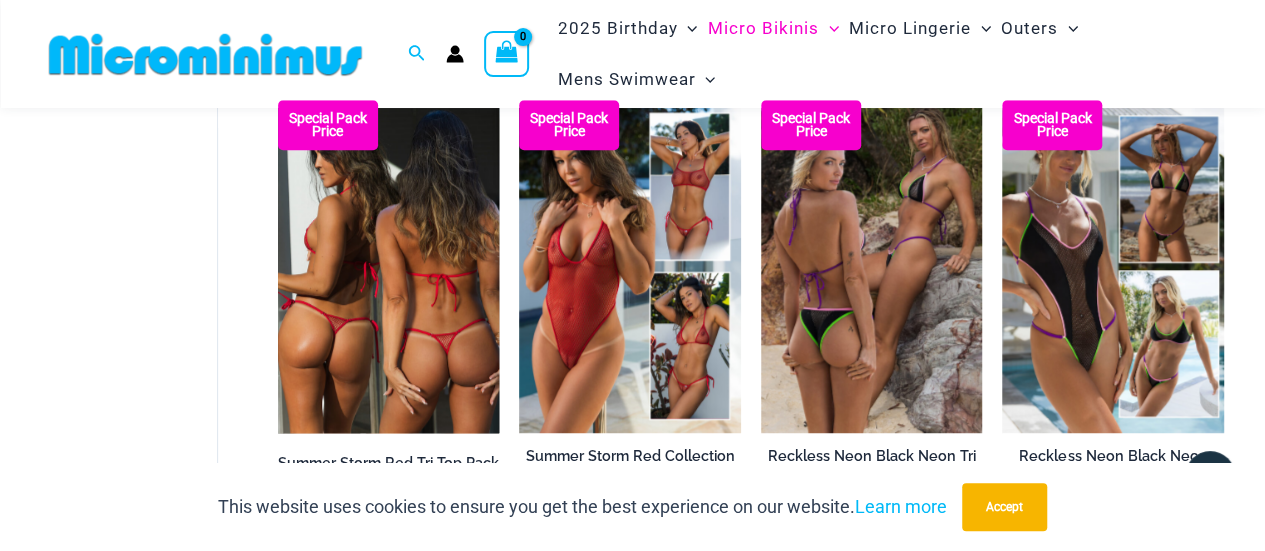 click at bounding box center [389, 266] 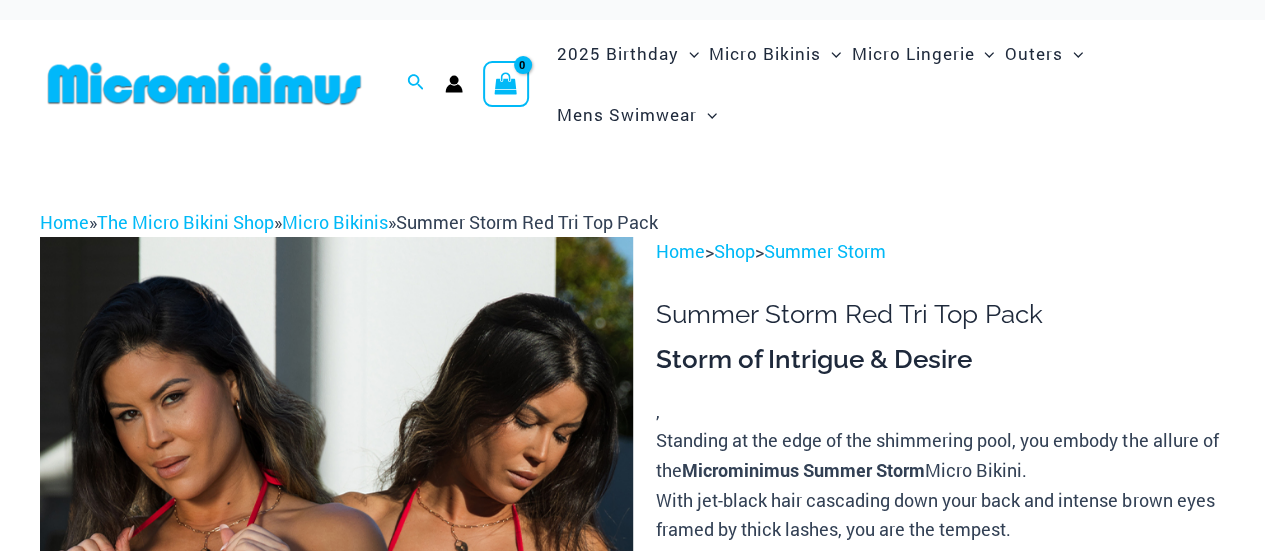 scroll, scrollTop: 133, scrollLeft: 0, axis: vertical 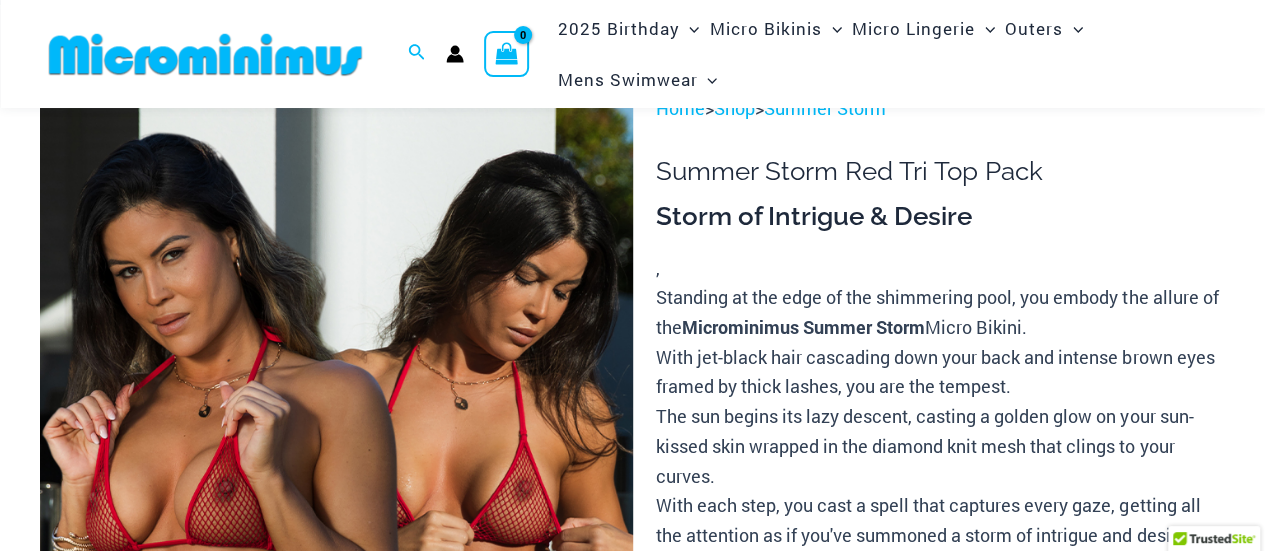 select 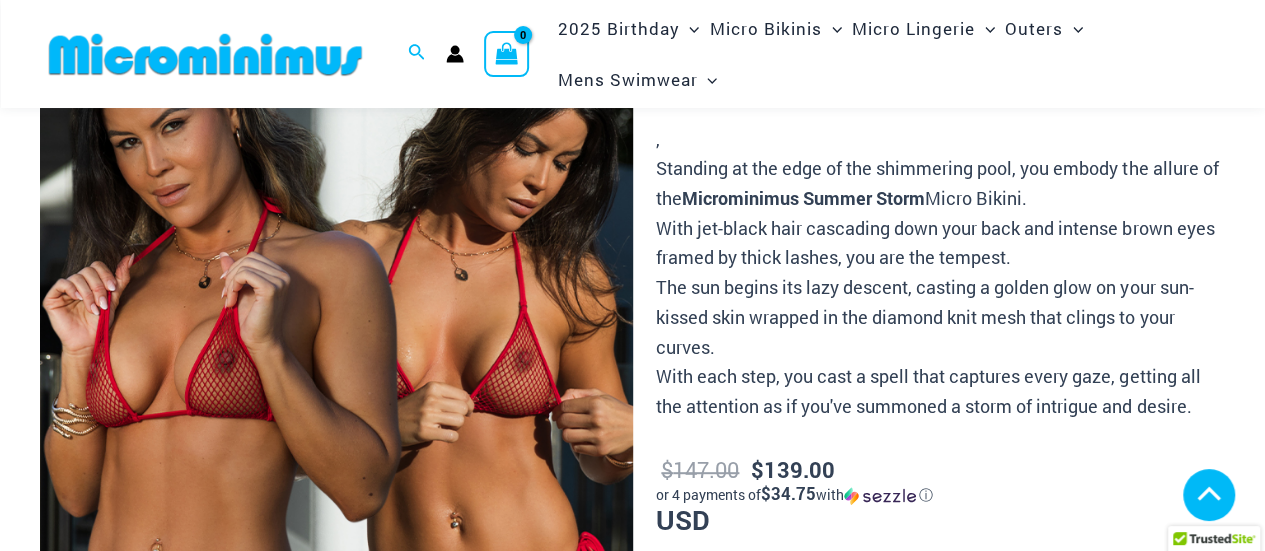 scroll, scrollTop: 246, scrollLeft: 0, axis: vertical 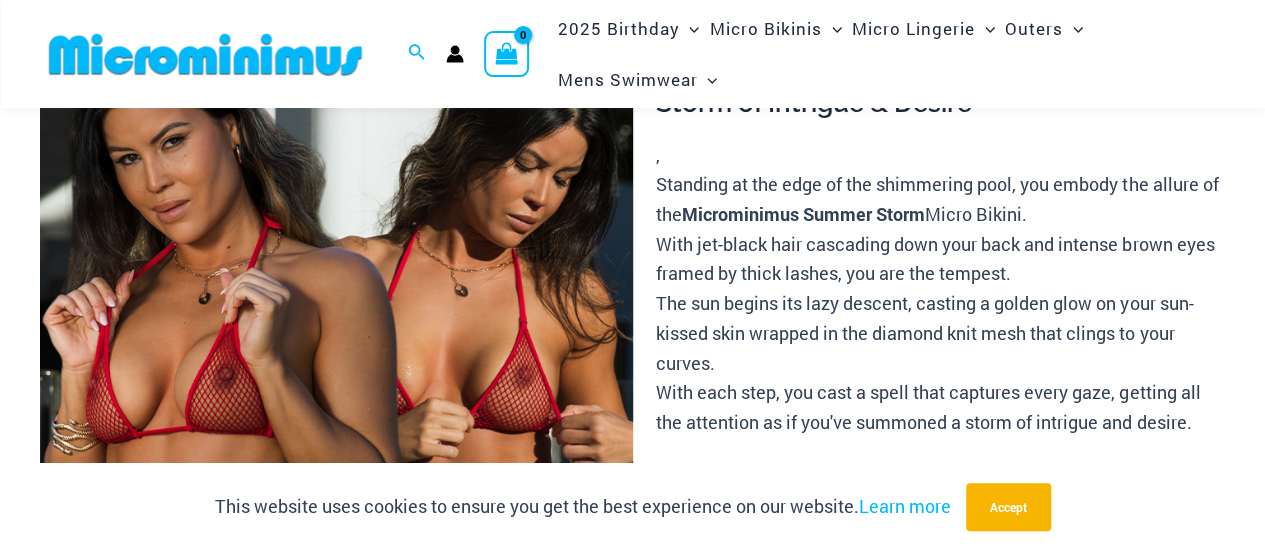 click at bounding box center (336, 425) 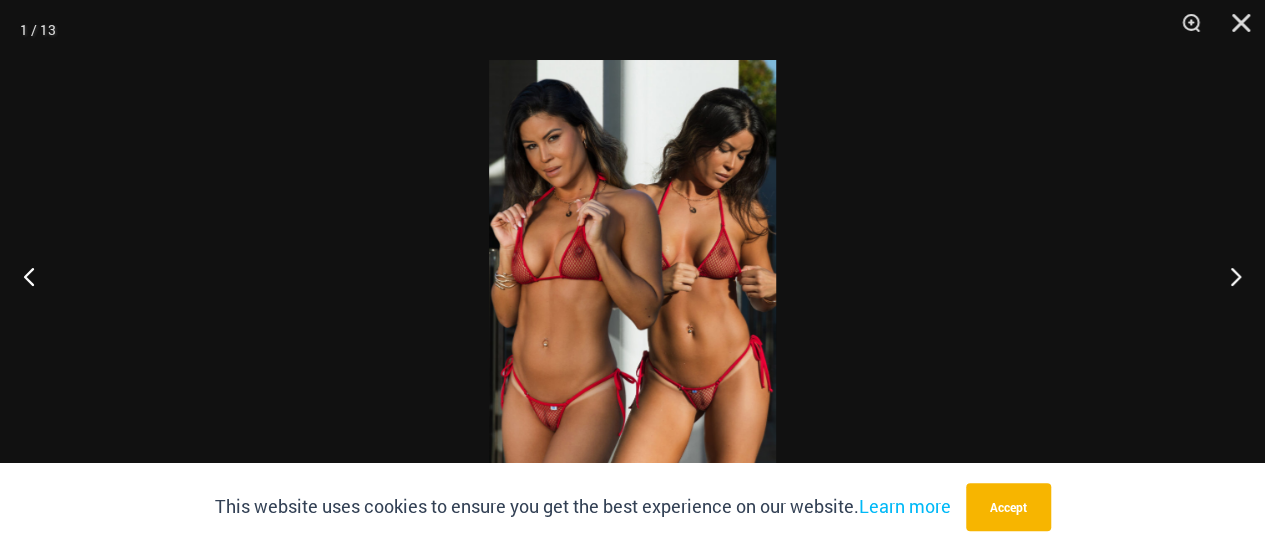 click at bounding box center (632, 275) 